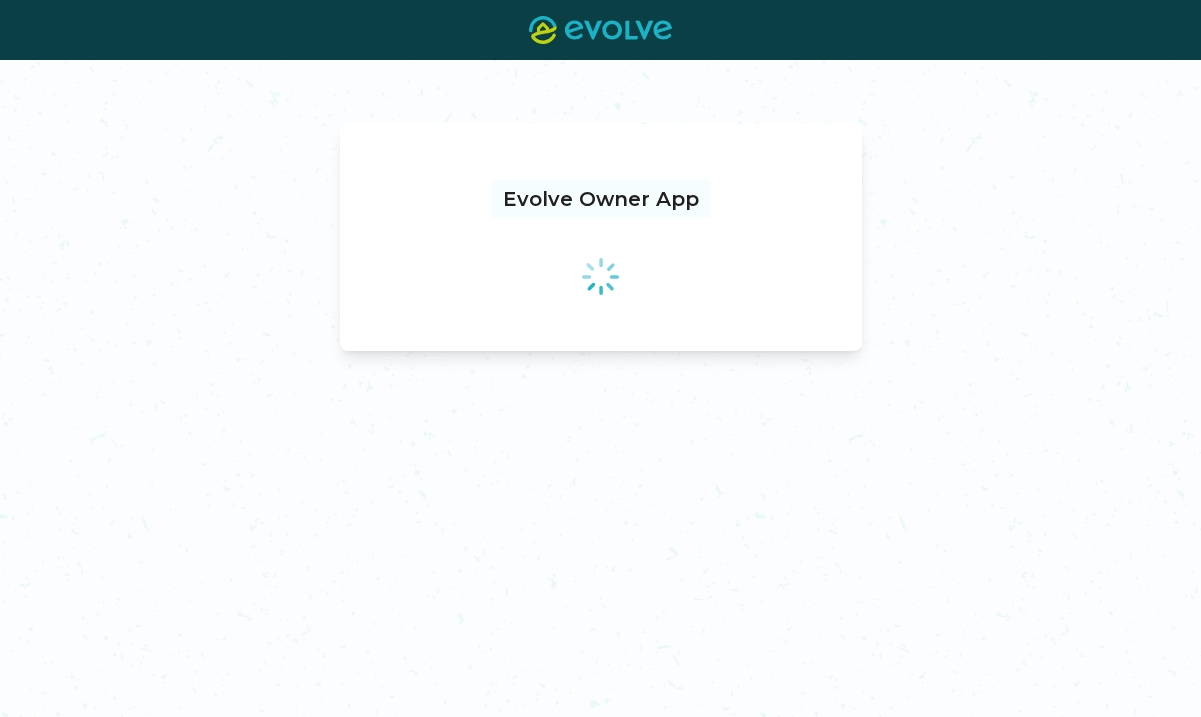 scroll, scrollTop: 0, scrollLeft: 0, axis: both 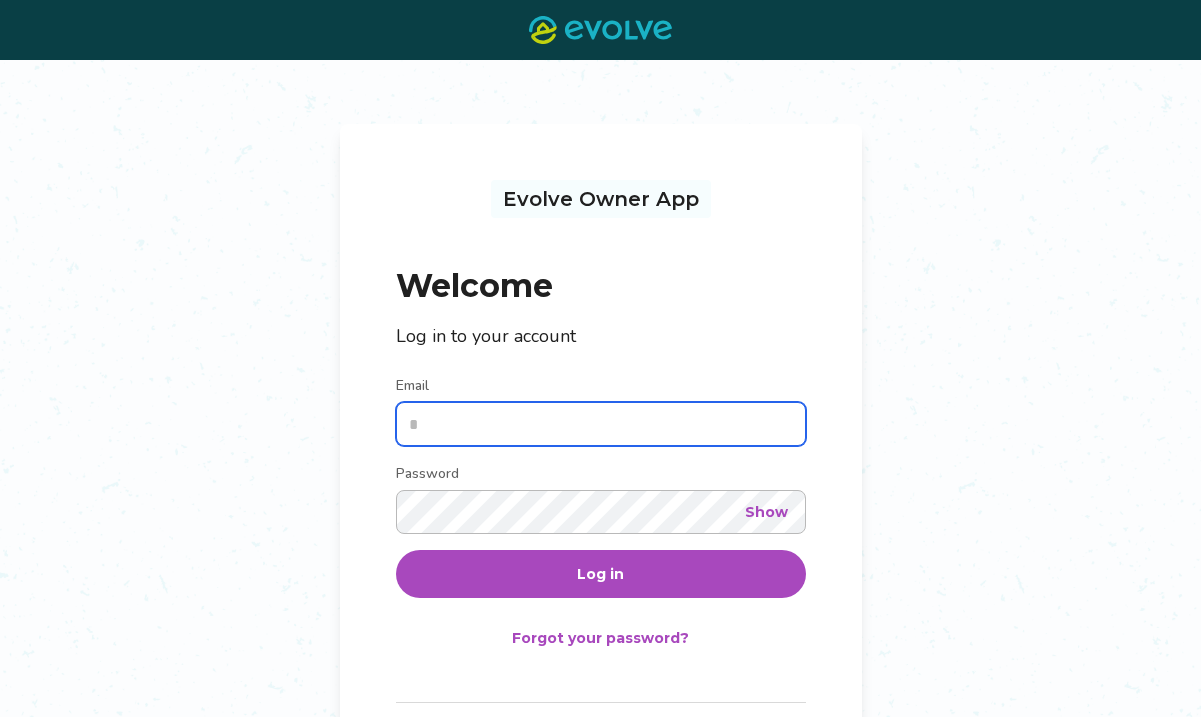 type on "**********" 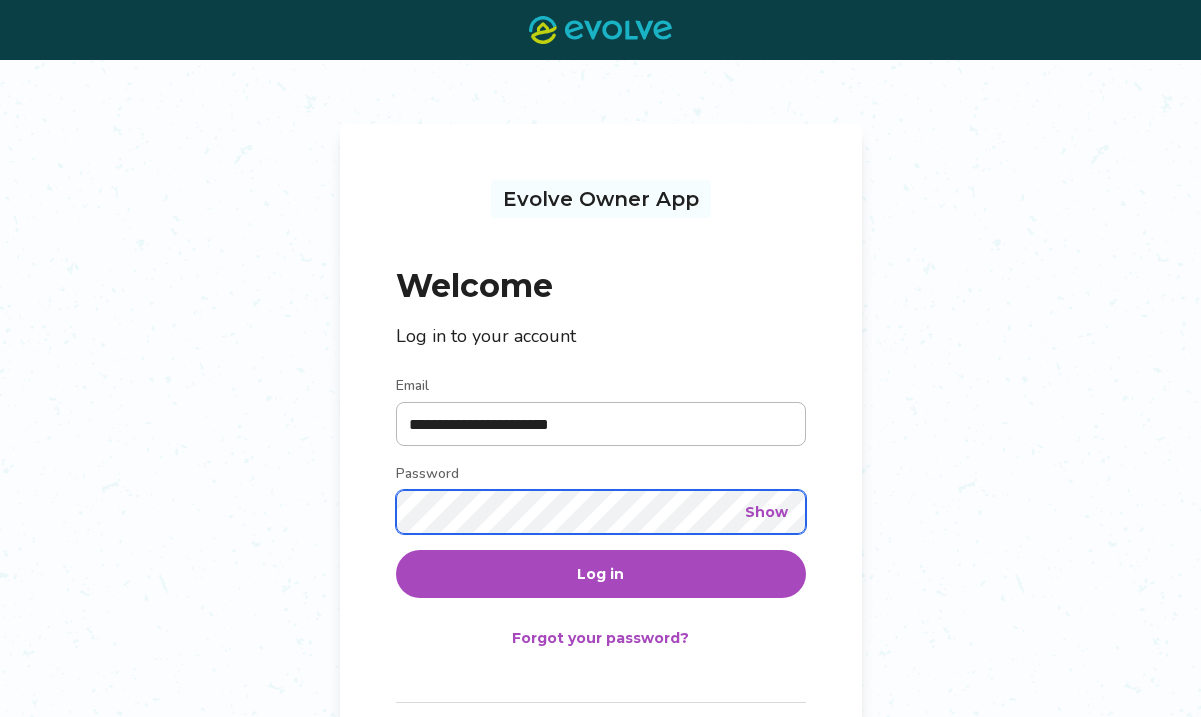 click on "Log in" at bounding box center (601, 574) 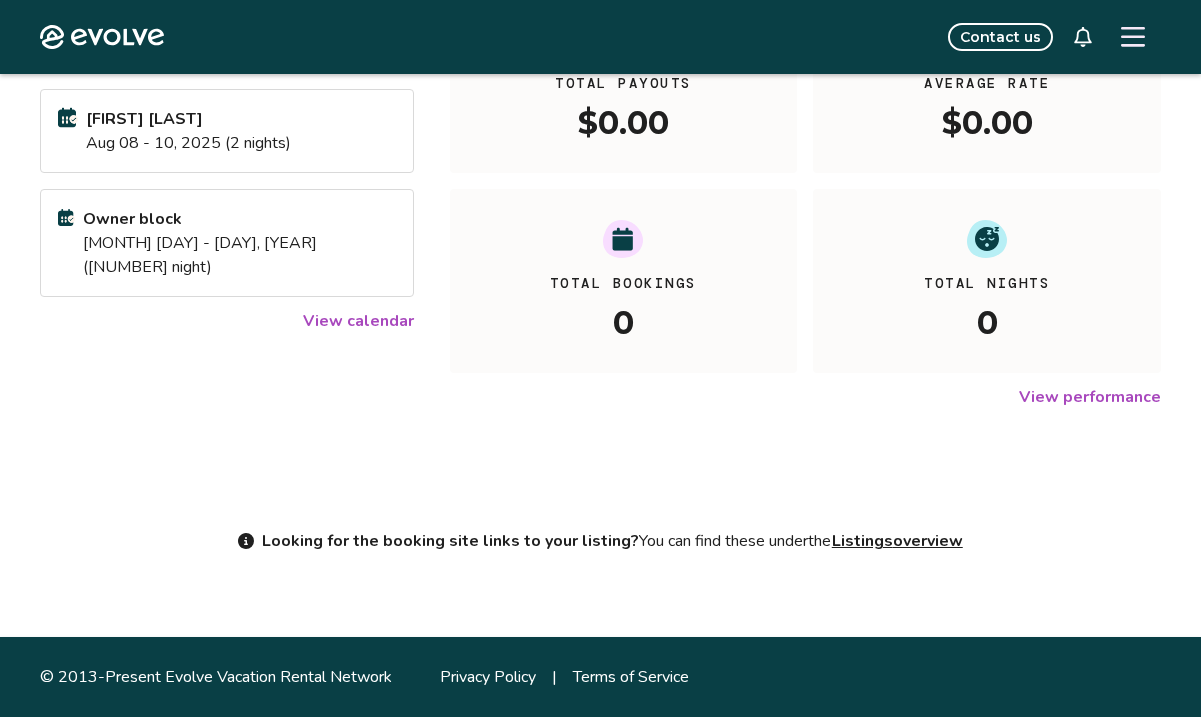 scroll, scrollTop: 0, scrollLeft: 0, axis: both 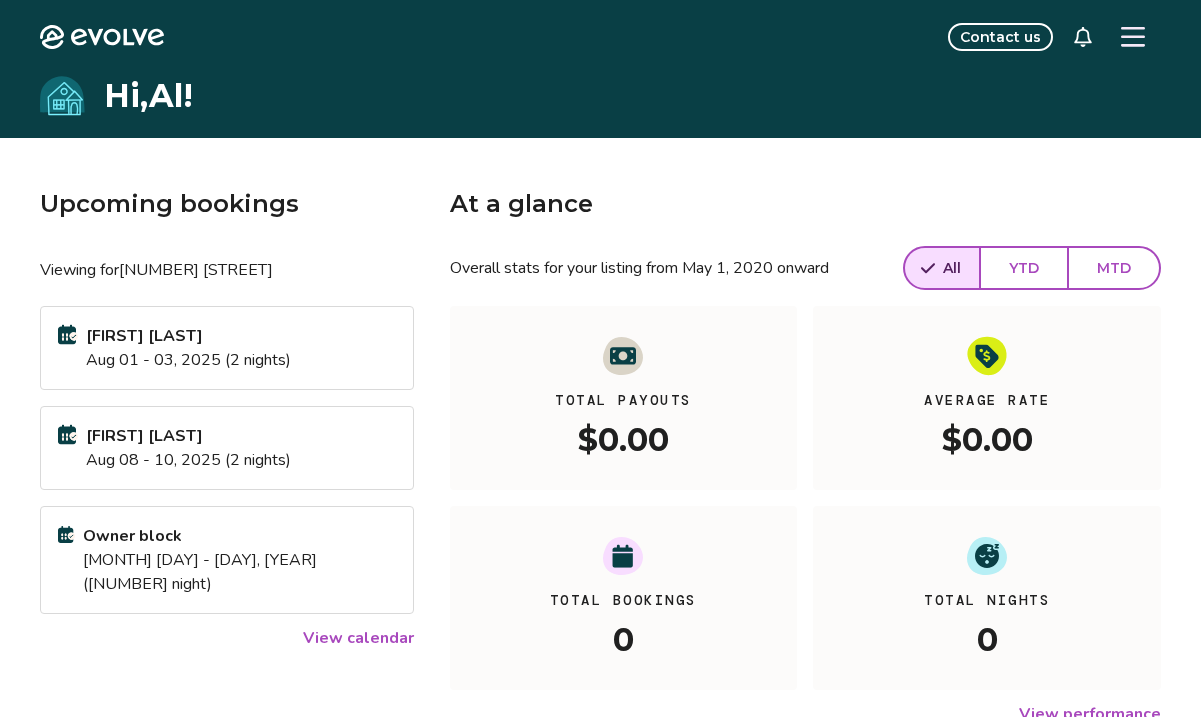 click 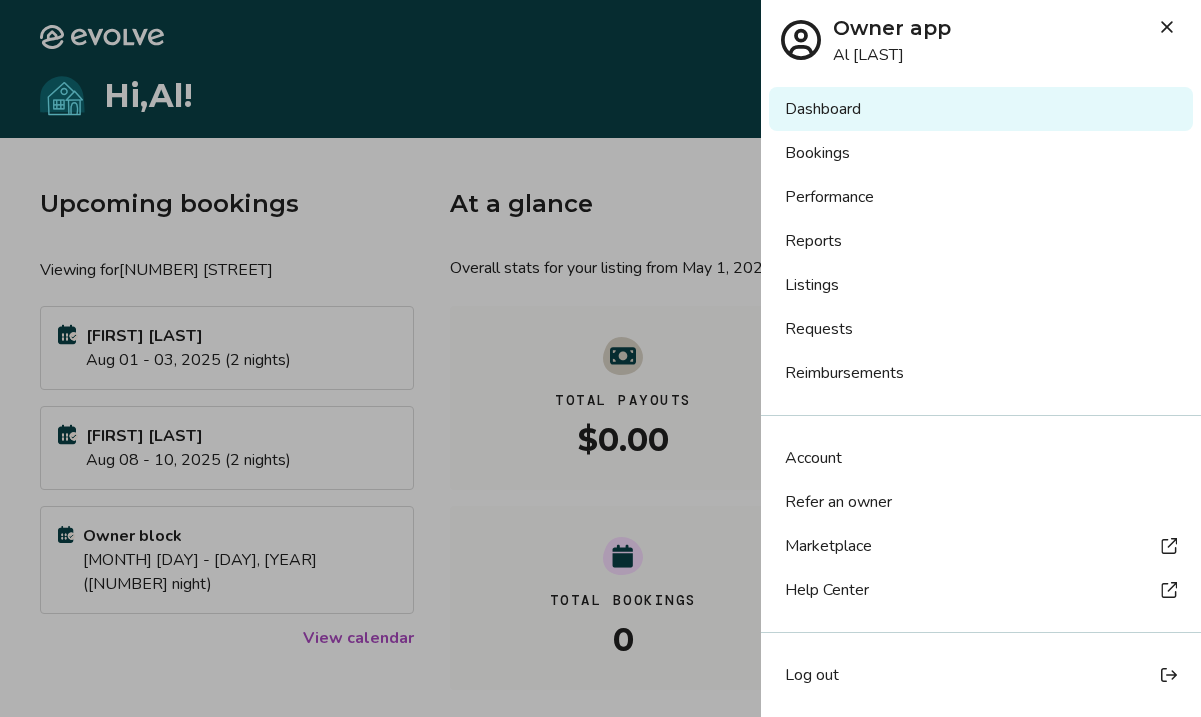 scroll, scrollTop: 7, scrollLeft: 0, axis: vertical 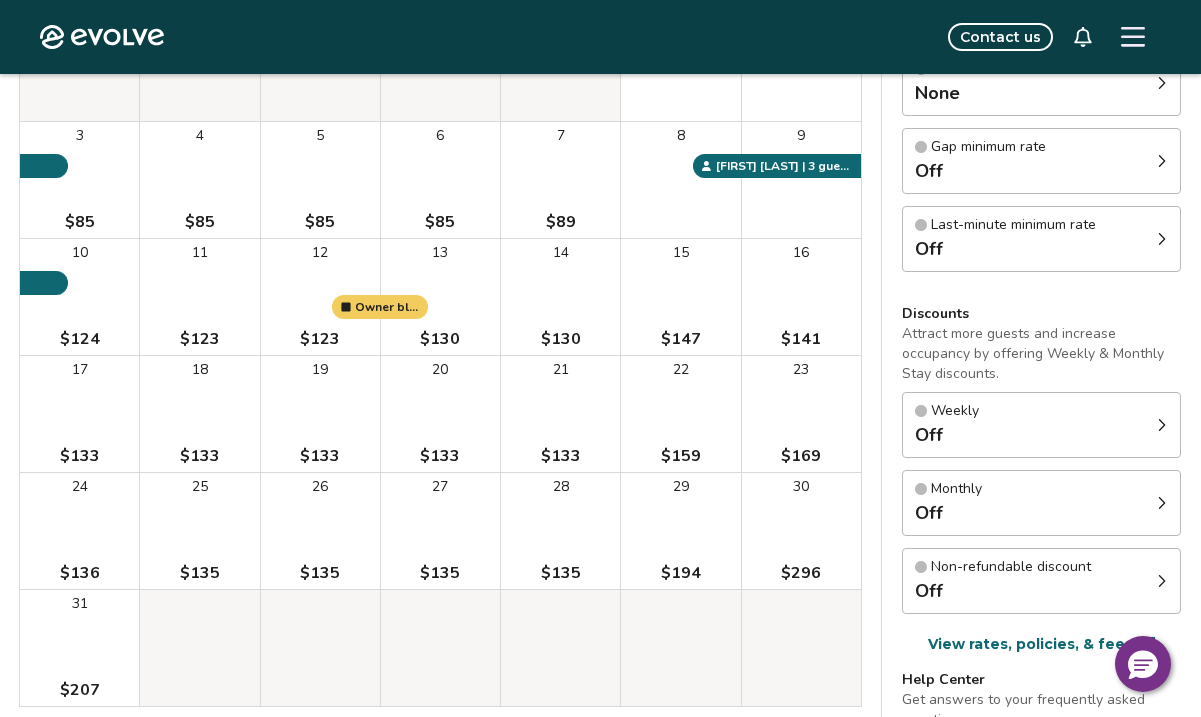 click on "Weekly Off" at bounding box center [1041, 425] 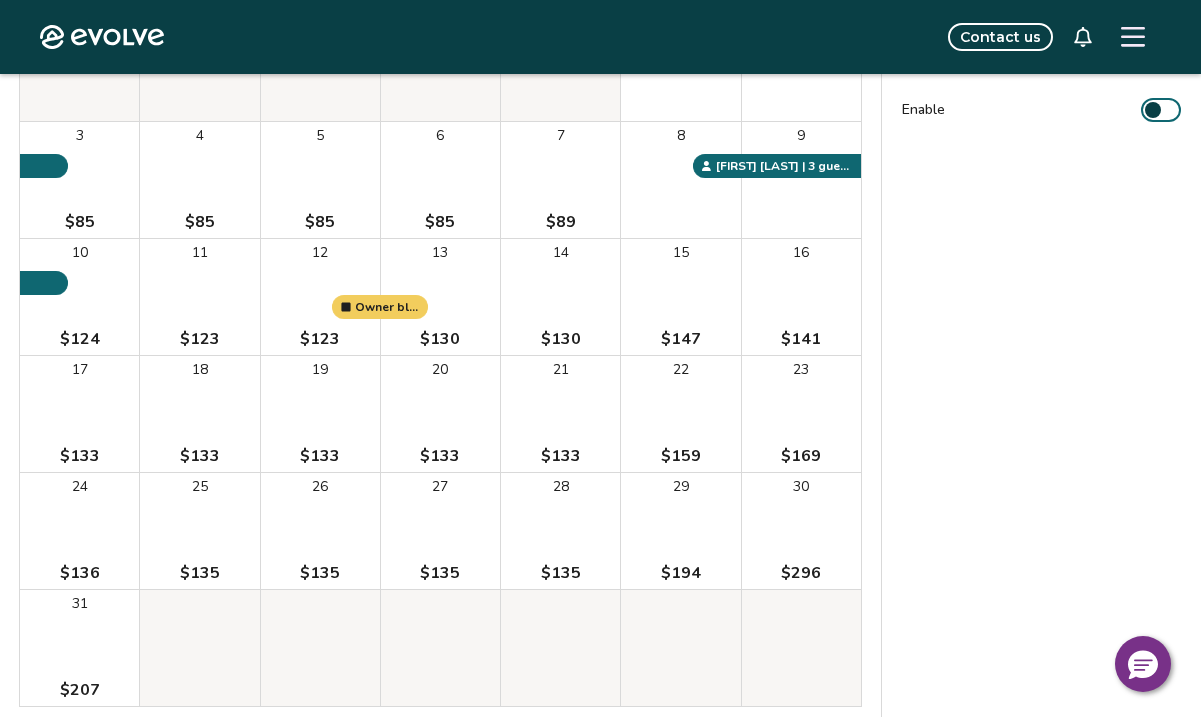 click on "Enable" at bounding box center (1161, 110) 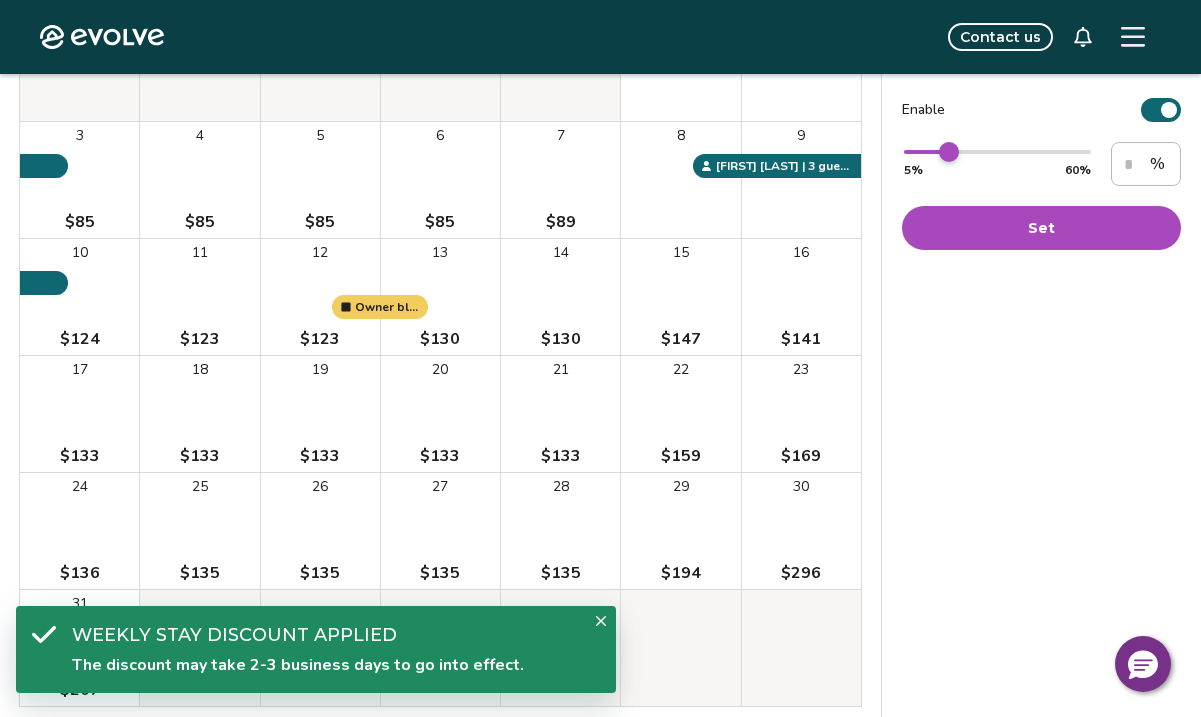 click on "**" at bounding box center (997, 152) 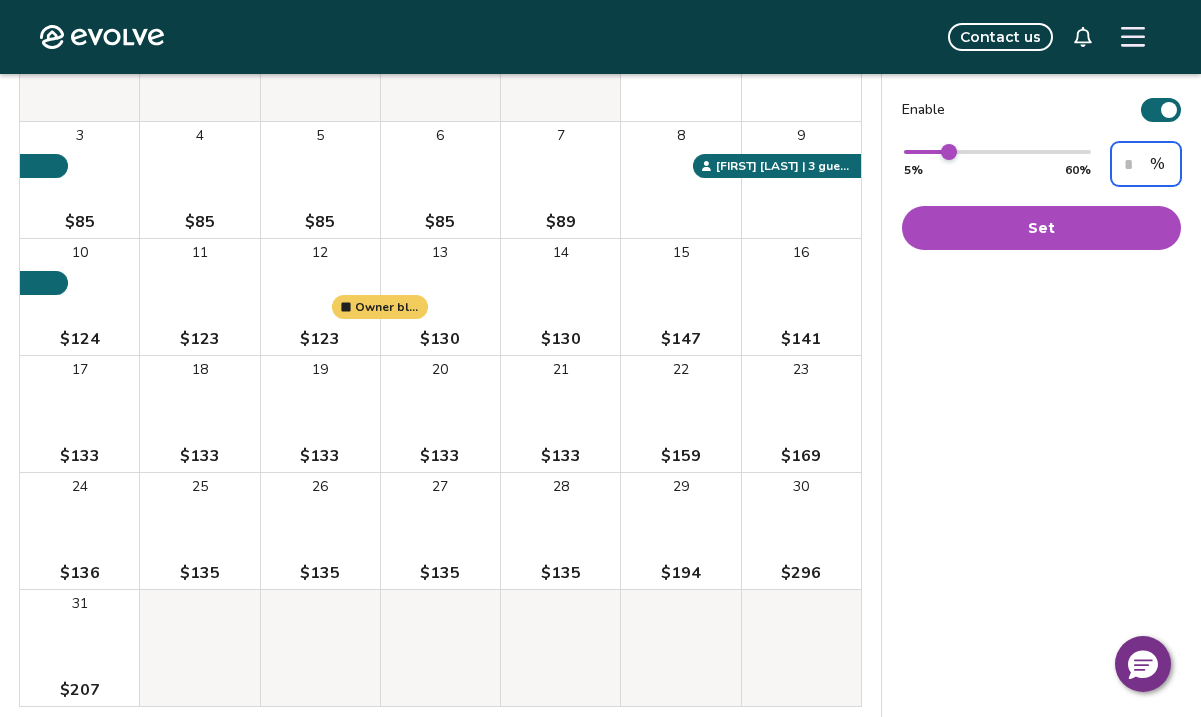 click on "**" at bounding box center [1146, 164] 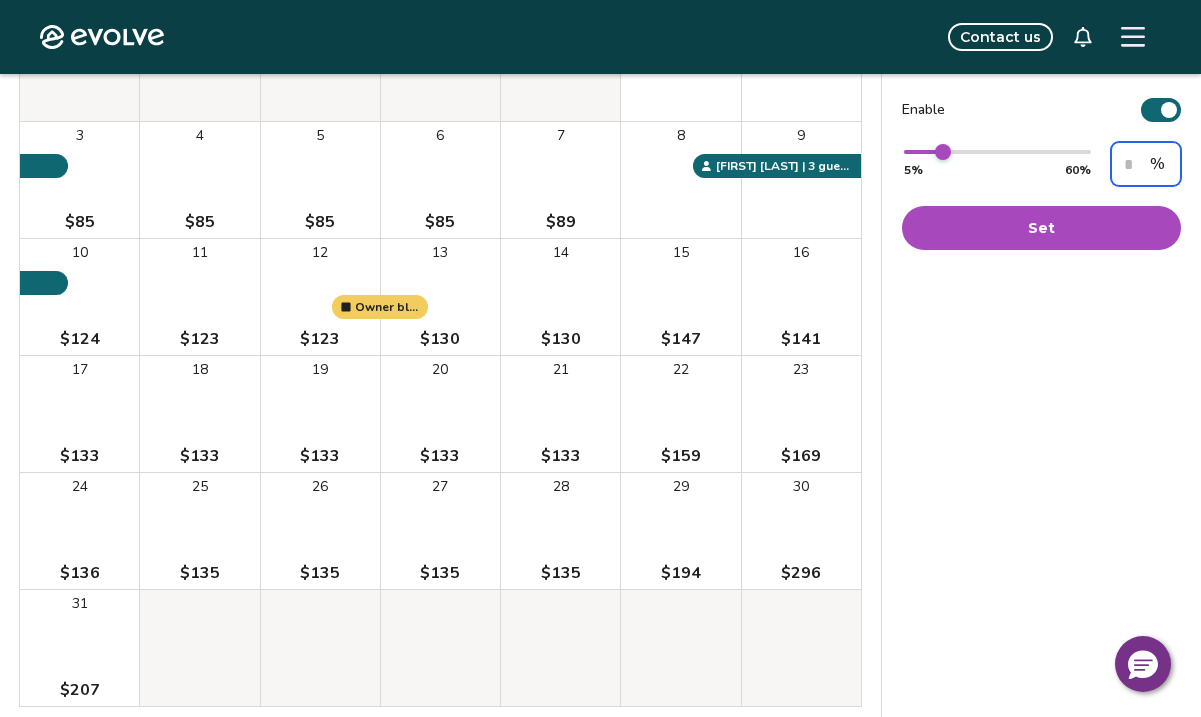 type on "**" 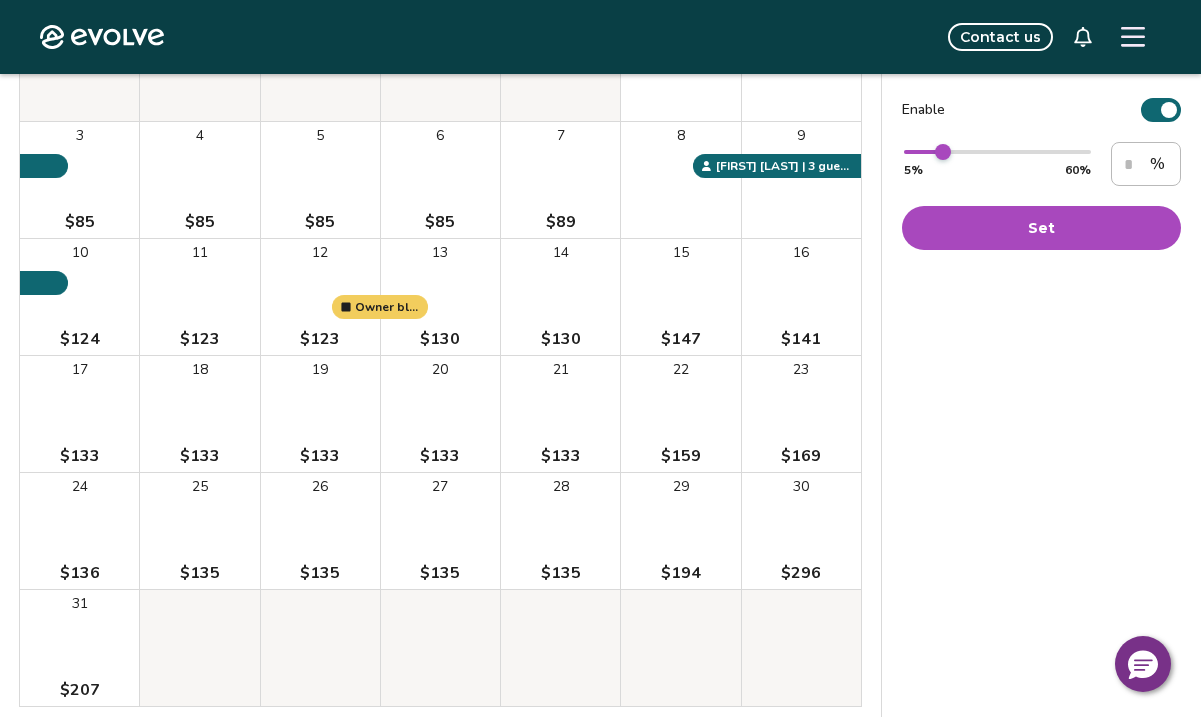 click on "Set" at bounding box center [1041, 228] 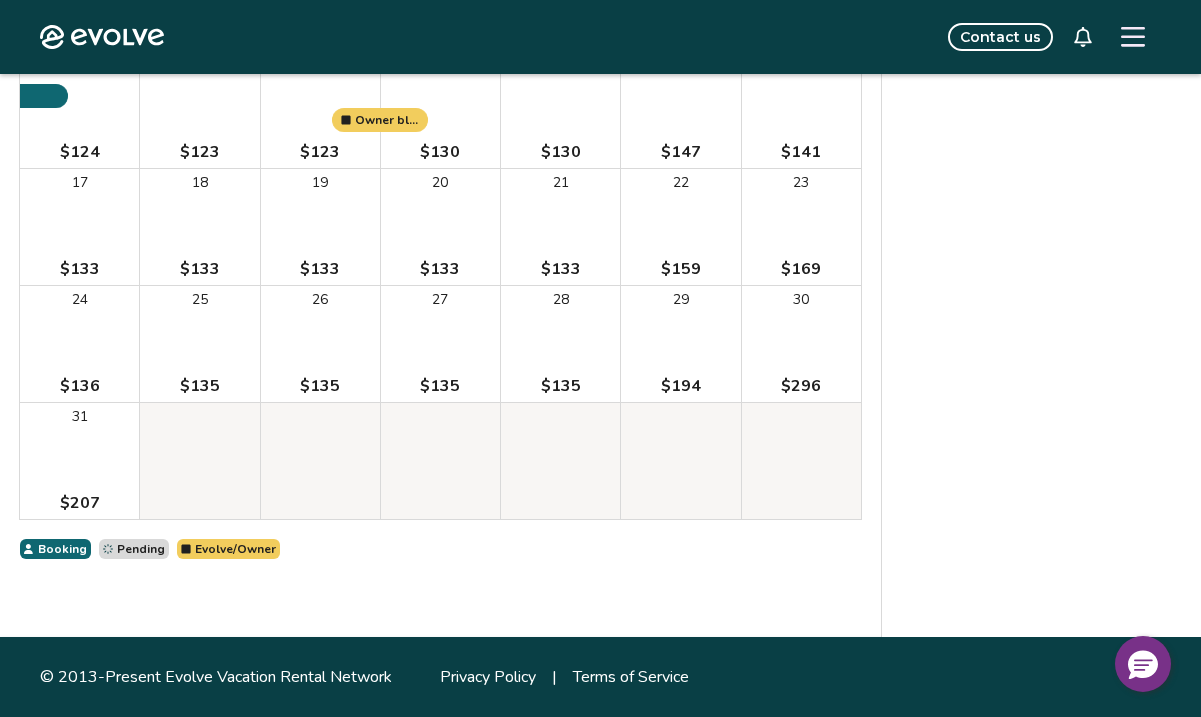 scroll, scrollTop: 0, scrollLeft: 0, axis: both 